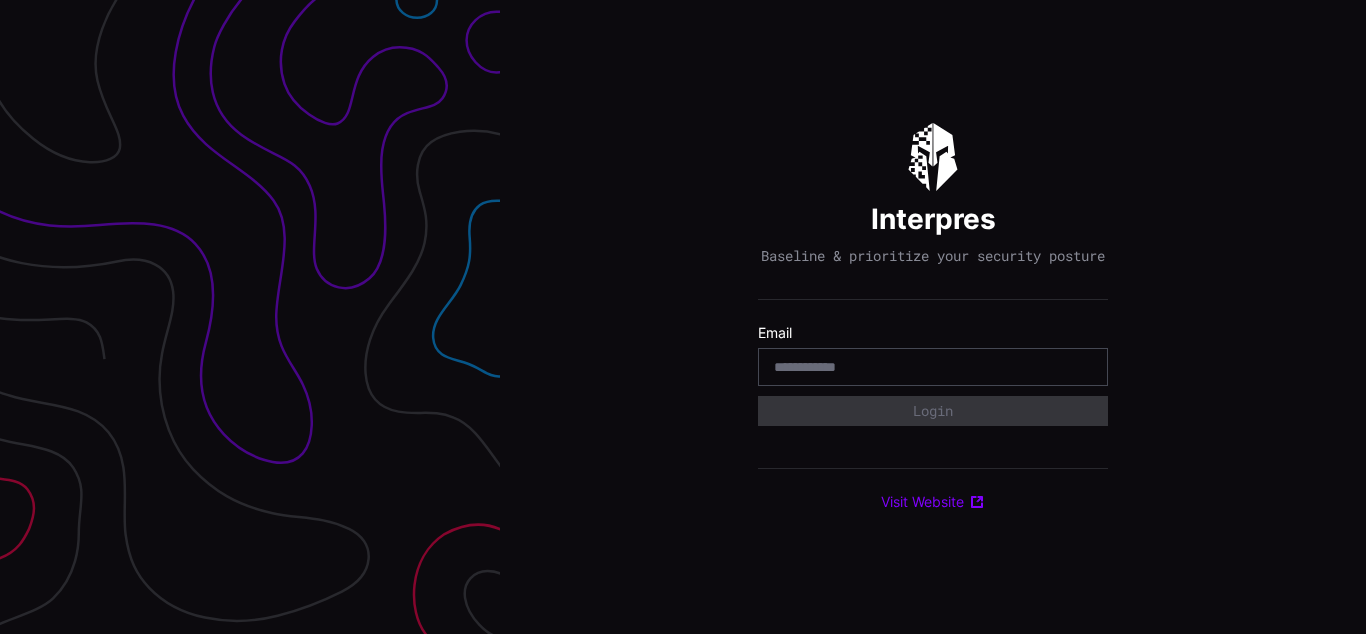 scroll, scrollTop: 0, scrollLeft: 0, axis: both 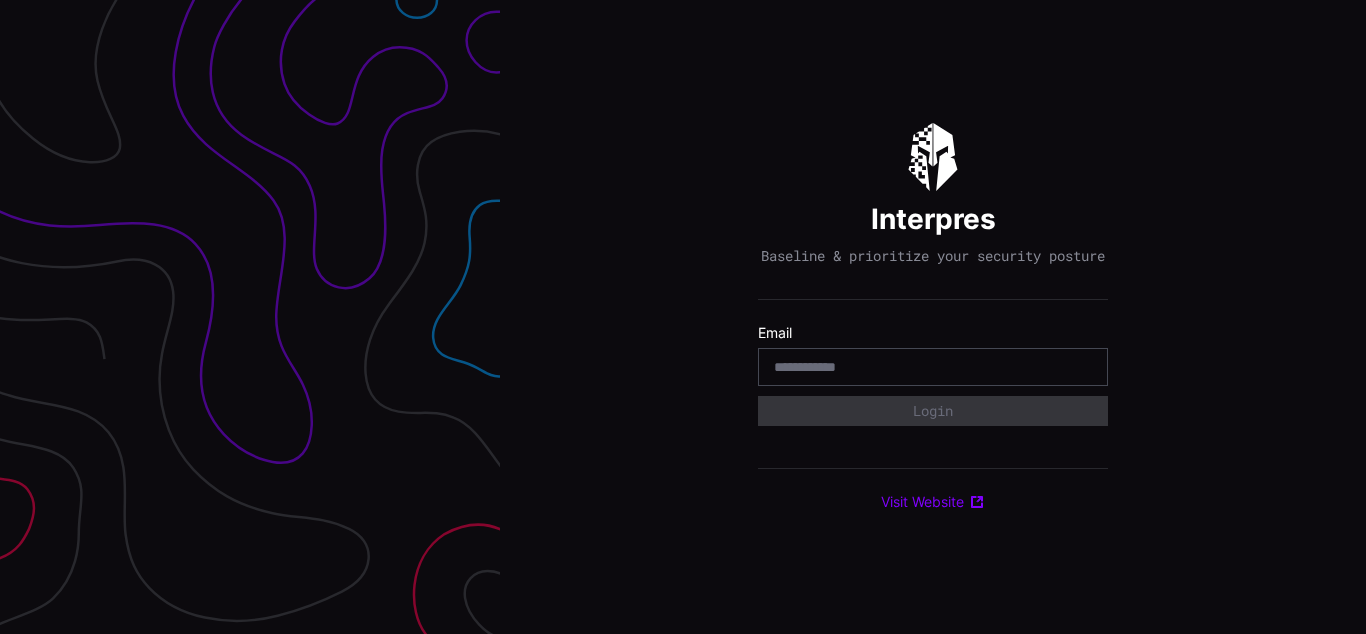 click on "Interpres Baseline & prioritize your security posture Email Login Visit Website" at bounding box center (933, 317) 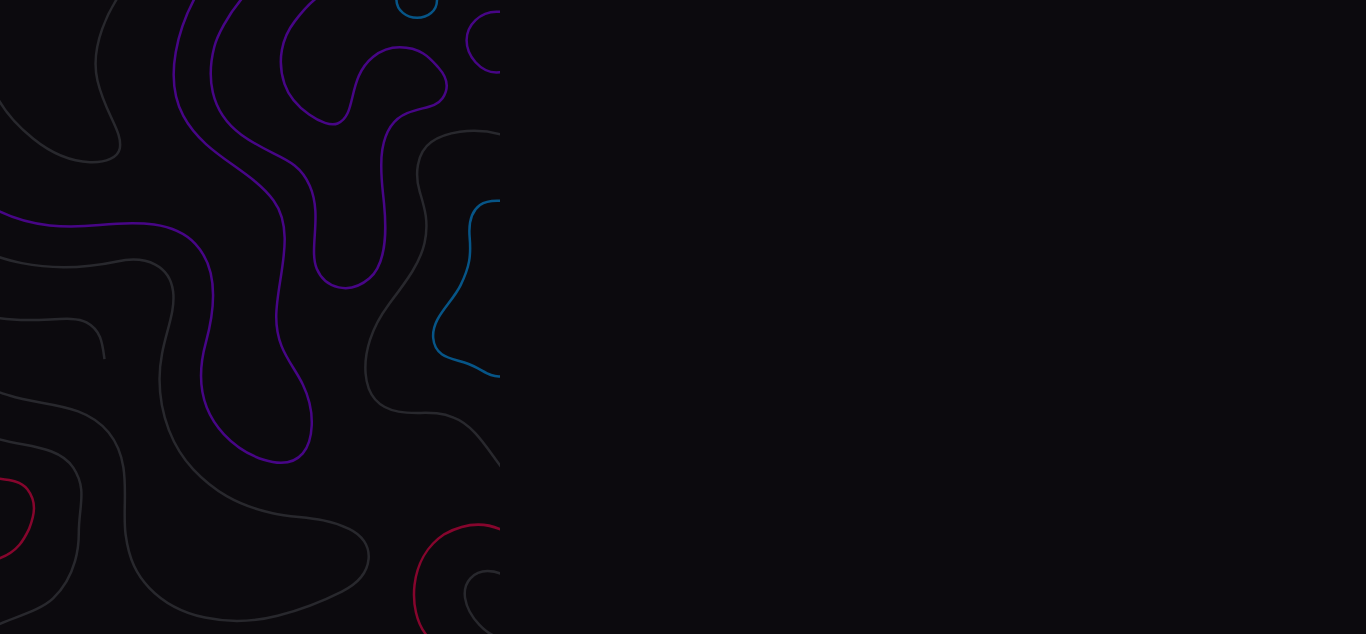 click on "Interpres Baseline & prioritize your security posture Email Login Visit Website" at bounding box center (933, 317) 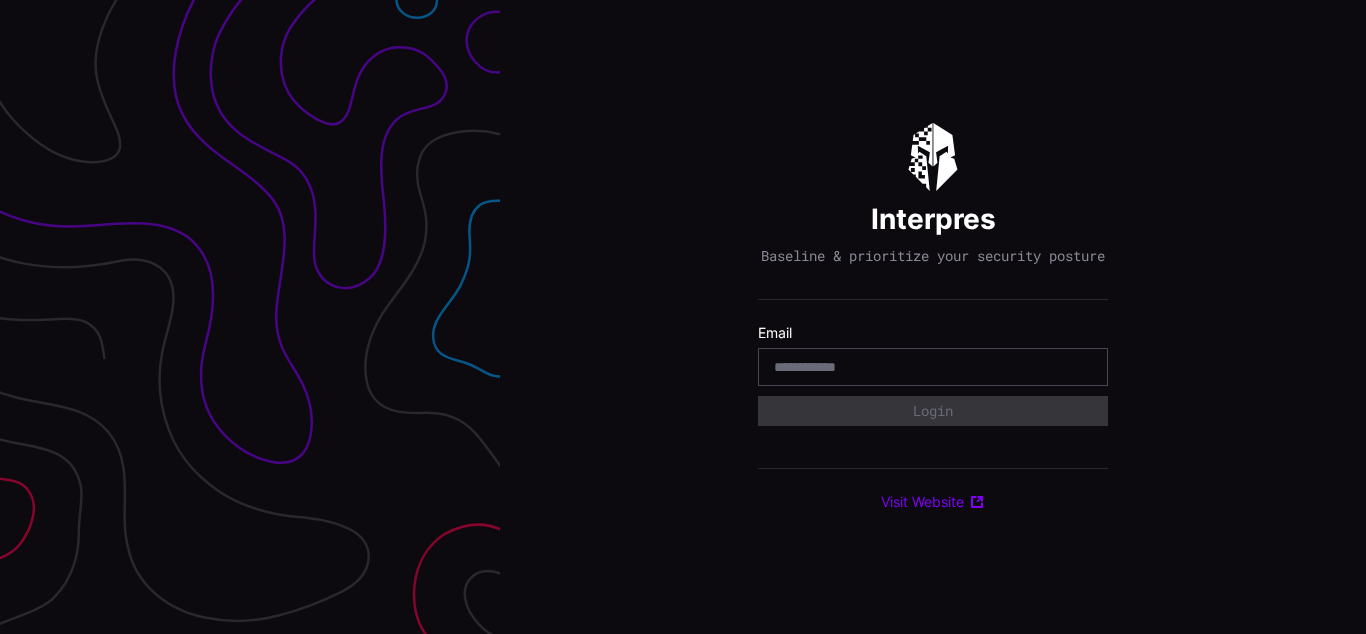scroll, scrollTop: 0, scrollLeft: 0, axis: both 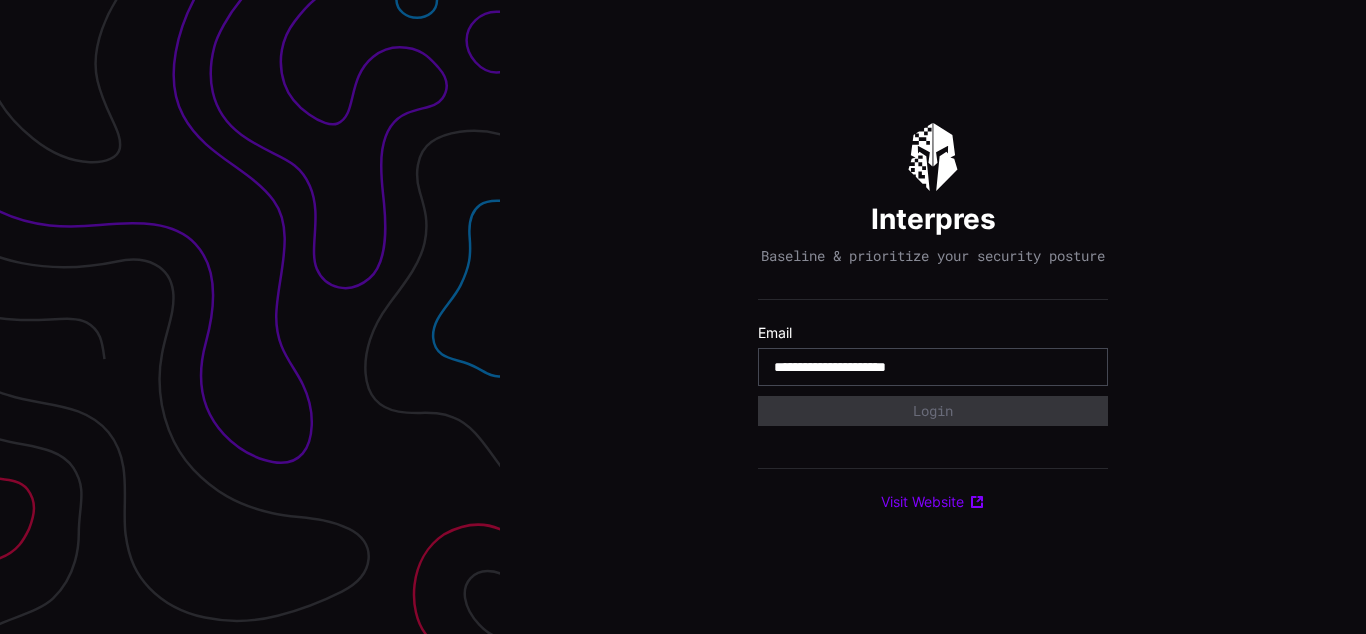 type on "**********" 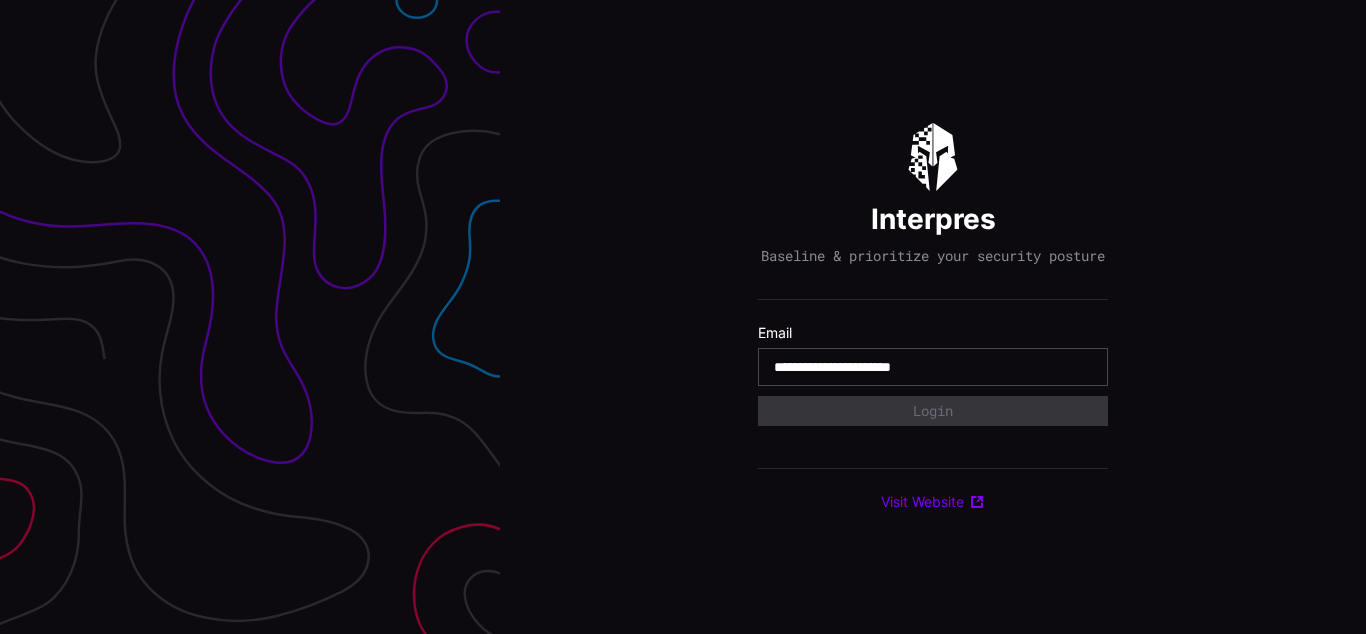 click on "**********" at bounding box center [933, 367] 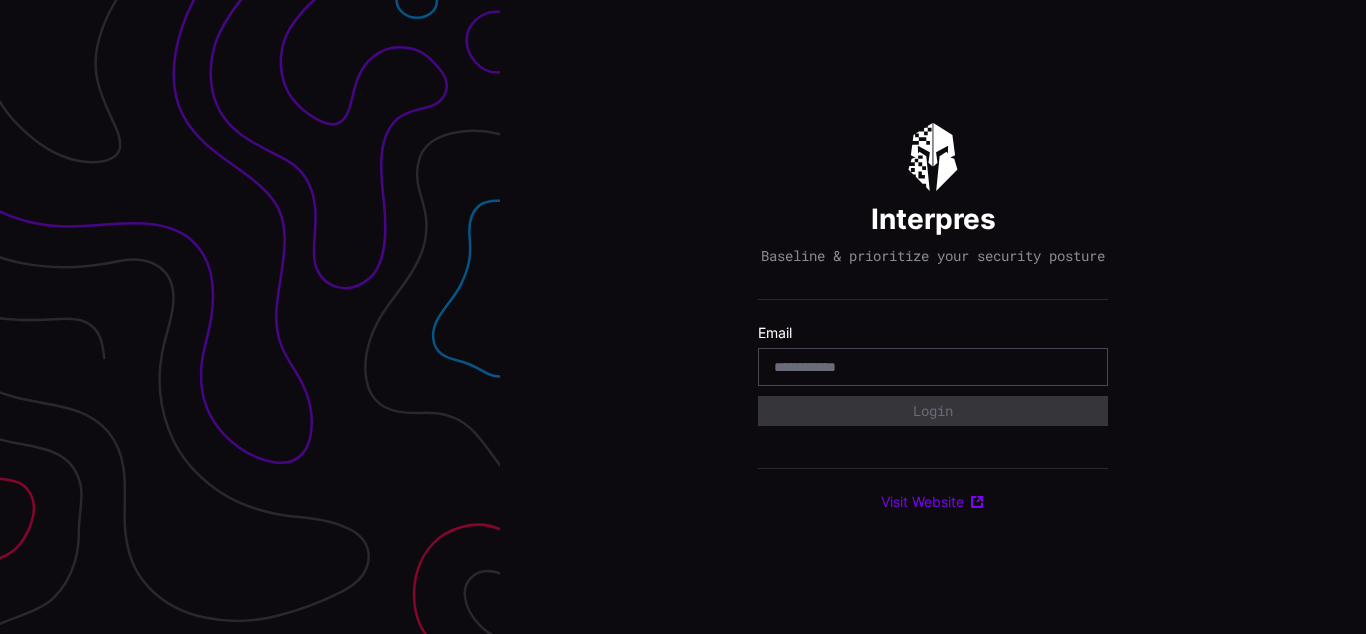 scroll, scrollTop: 0, scrollLeft: 0, axis: both 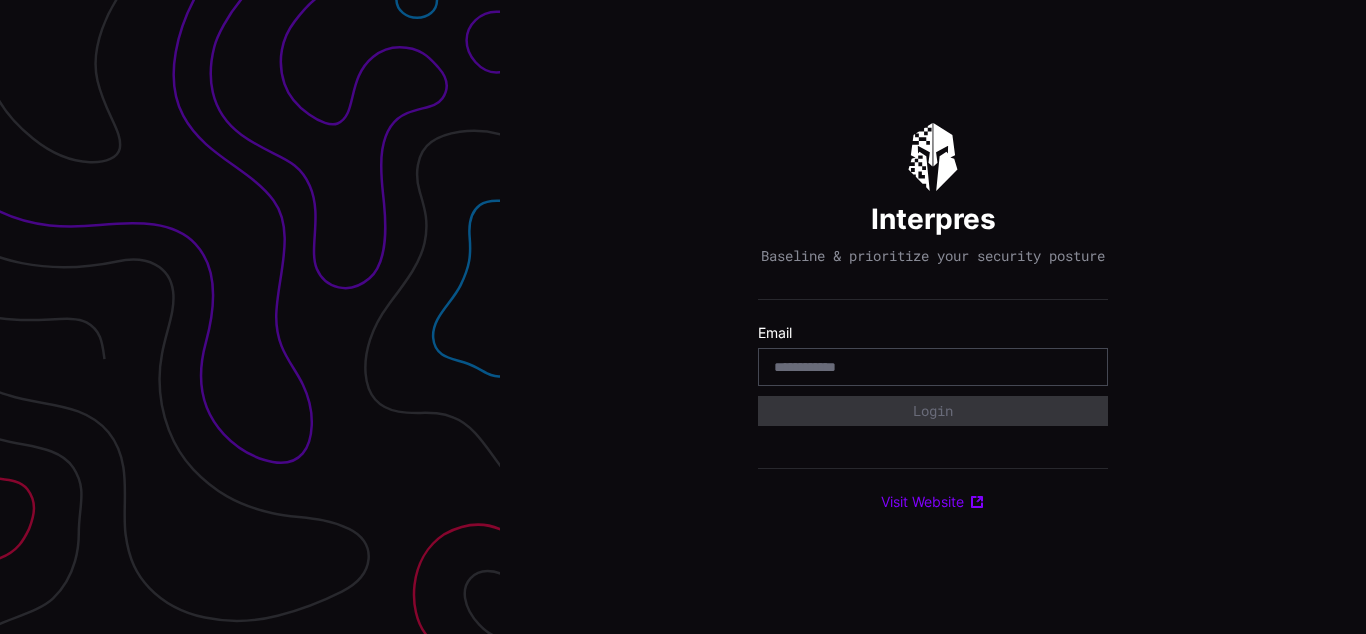click on "Interpres Baseline & prioritize your security posture Email Login Visit Website" at bounding box center [933, 317] 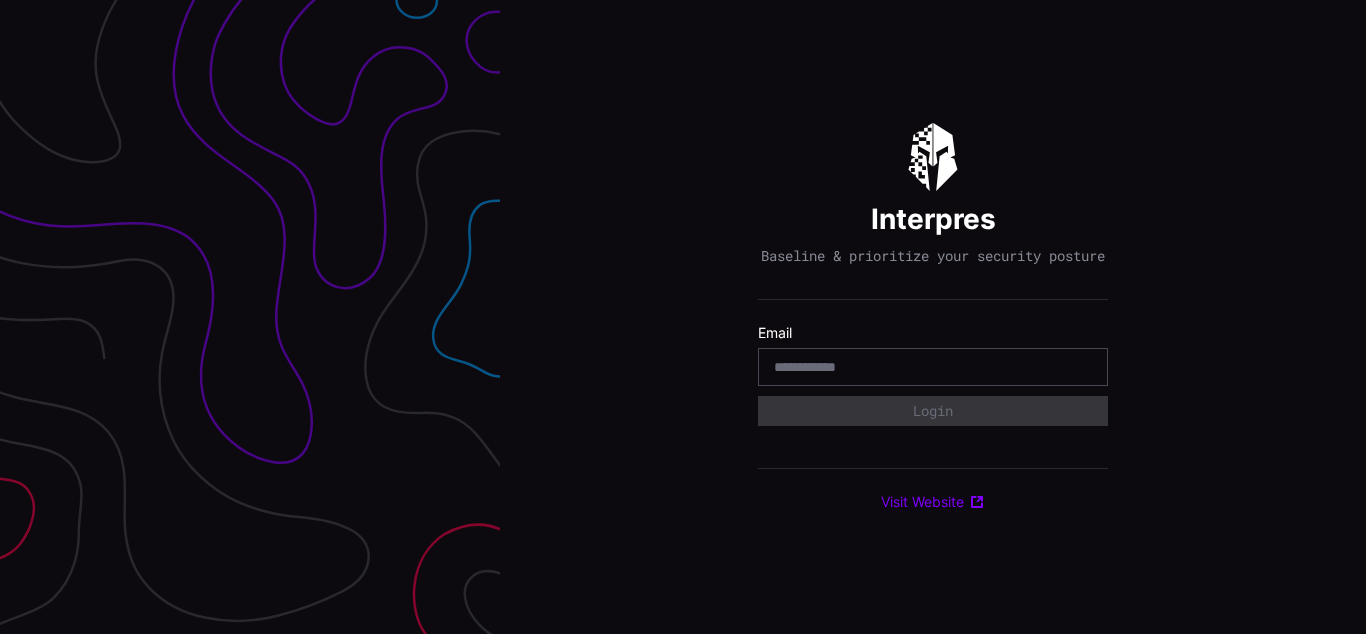 scroll, scrollTop: 0, scrollLeft: 0, axis: both 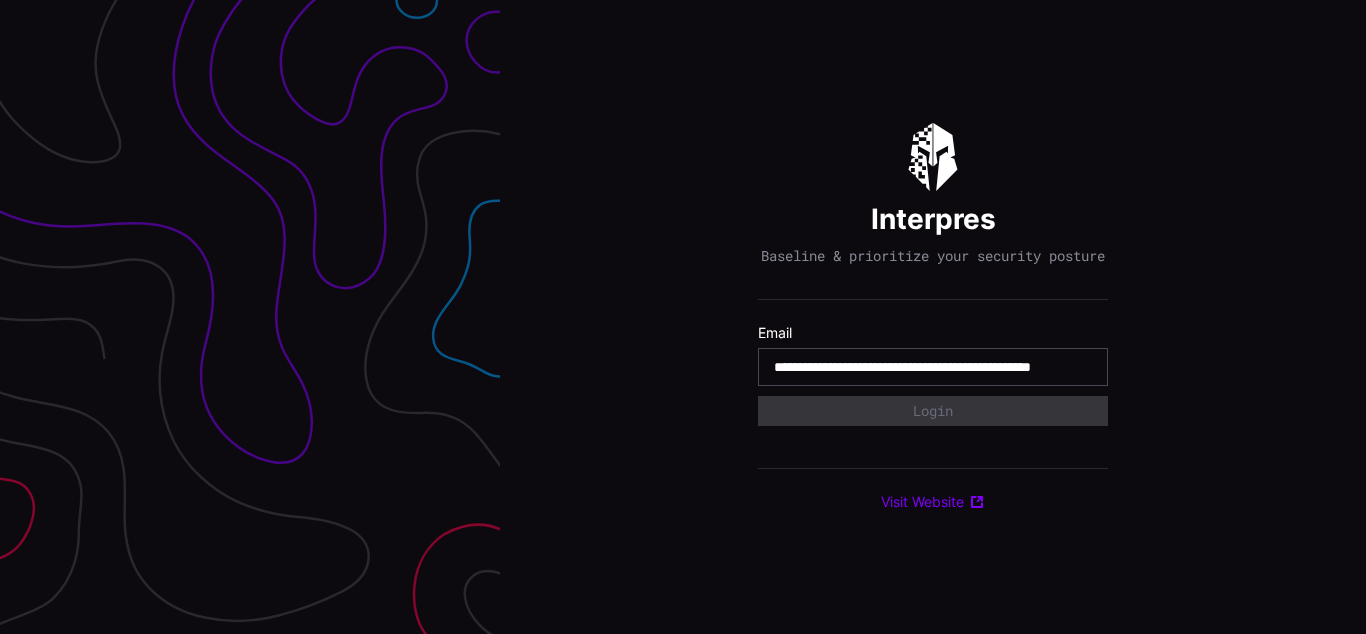 type on "**********" 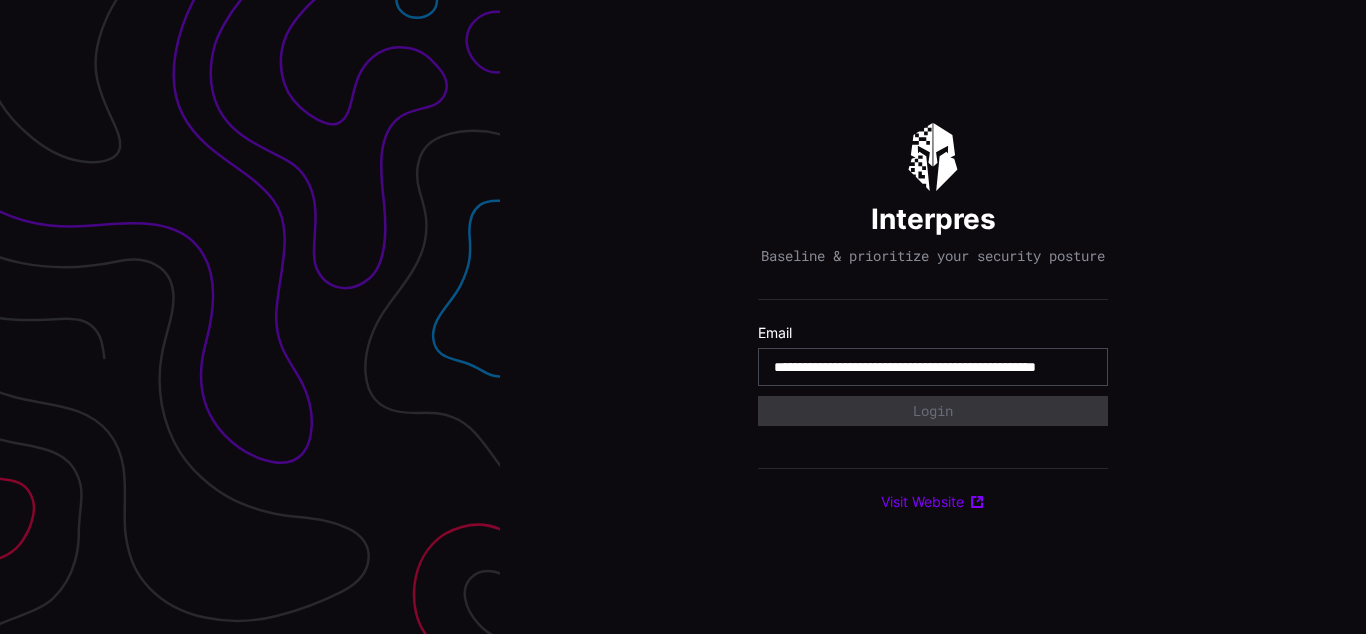 click on "**********" at bounding box center [933, 367] 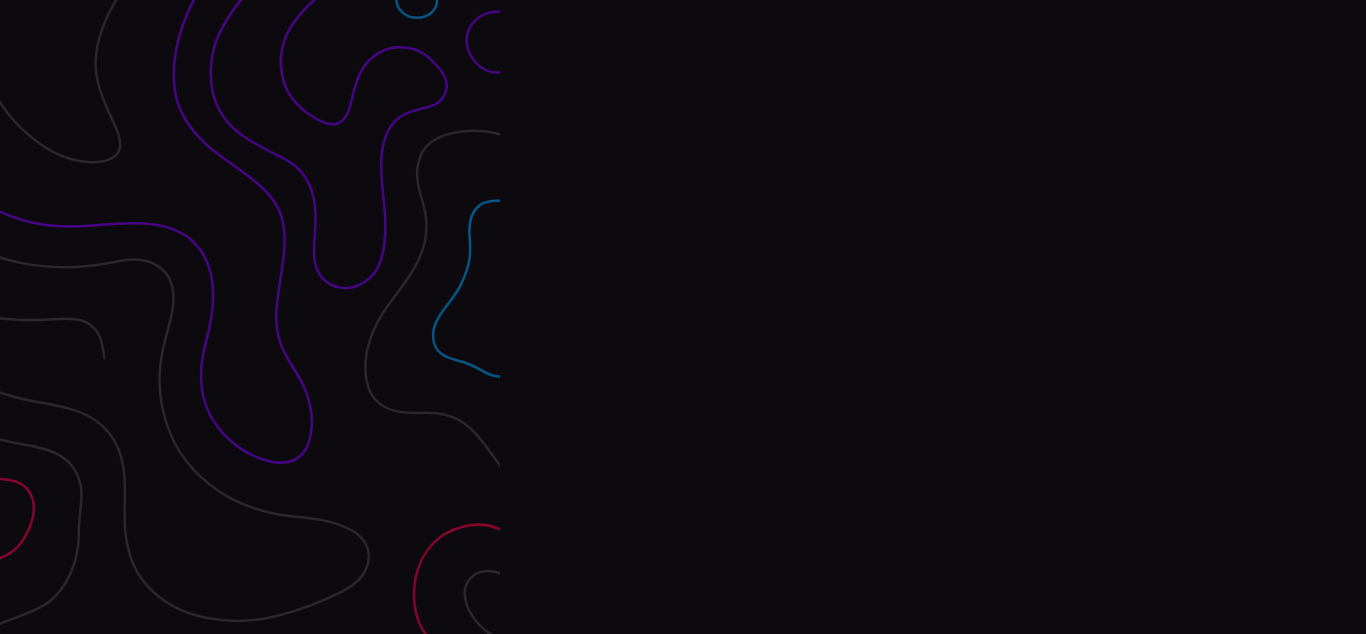 scroll, scrollTop: 0, scrollLeft: 0, axis: both 